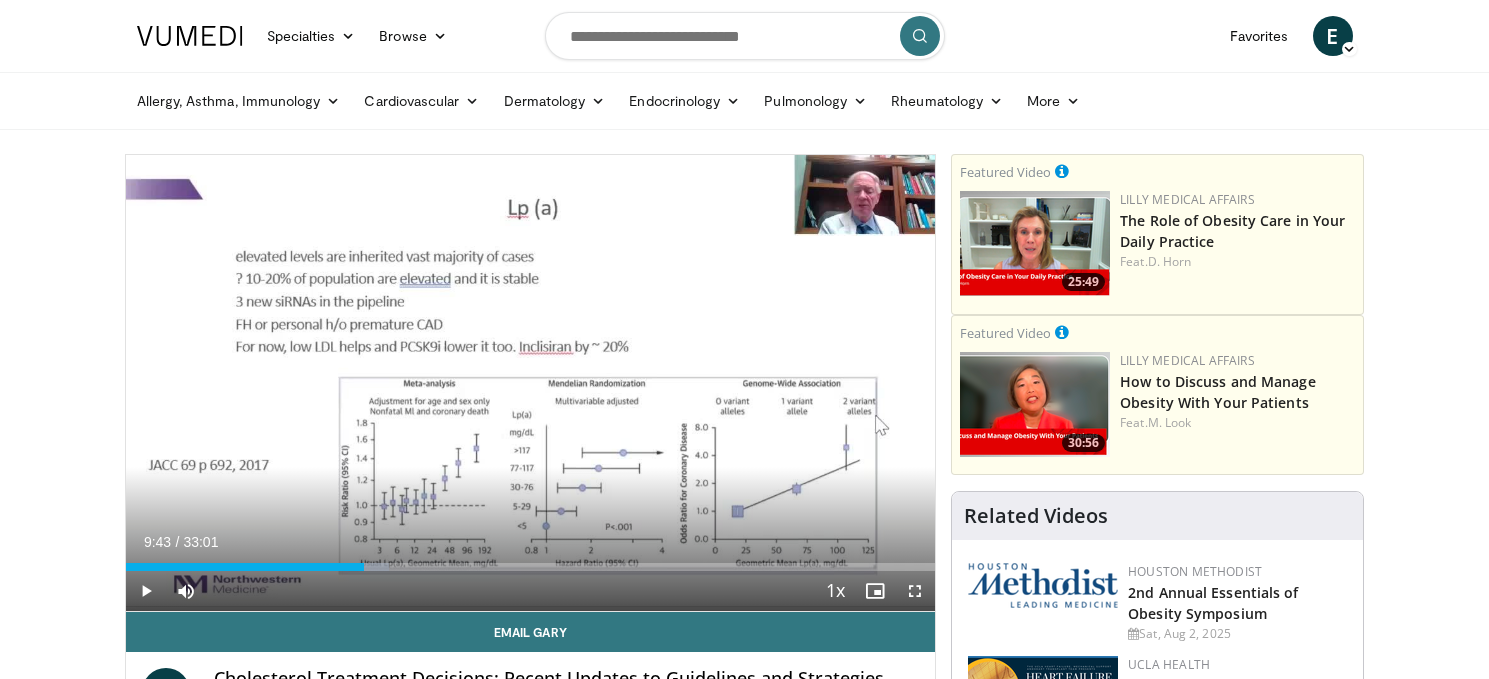 scroll, scrollTop: 0, scrollLeft: 0, axis: both 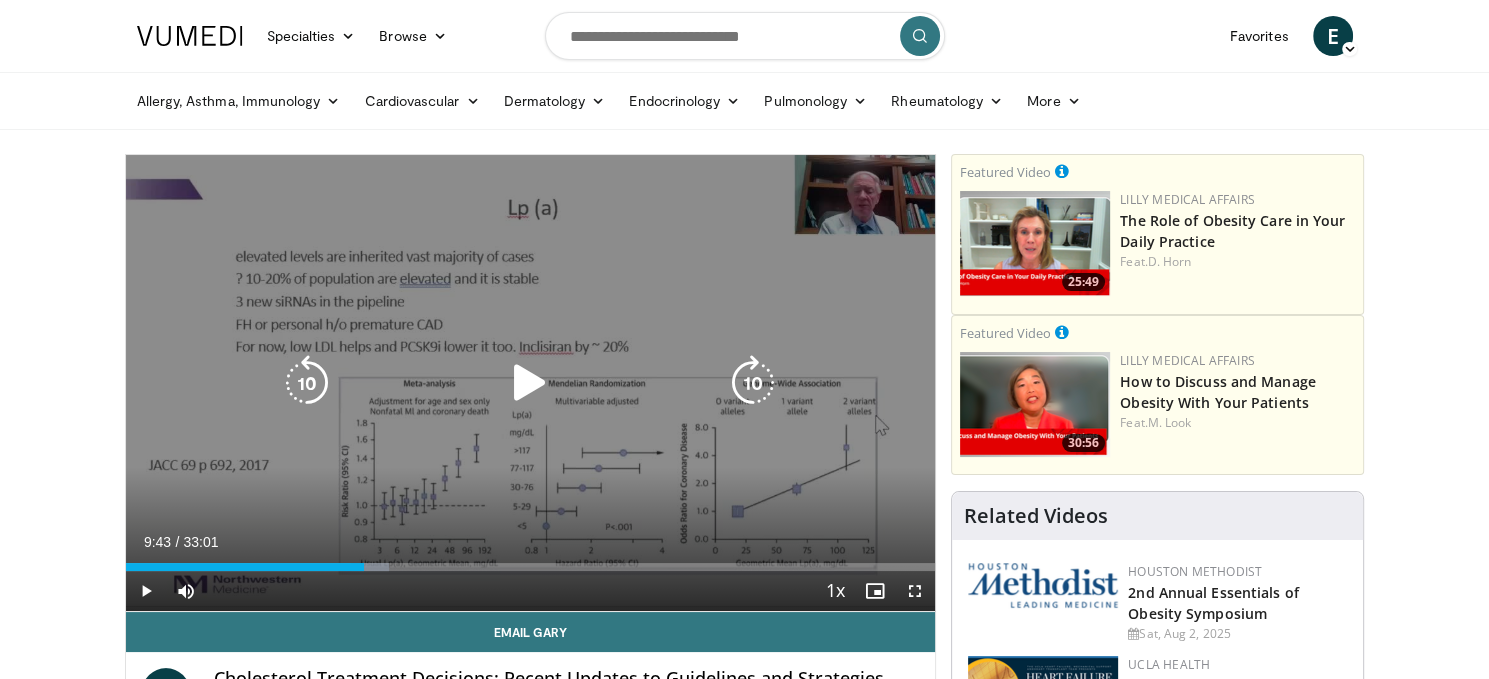 click at bounding box center [530, 383] 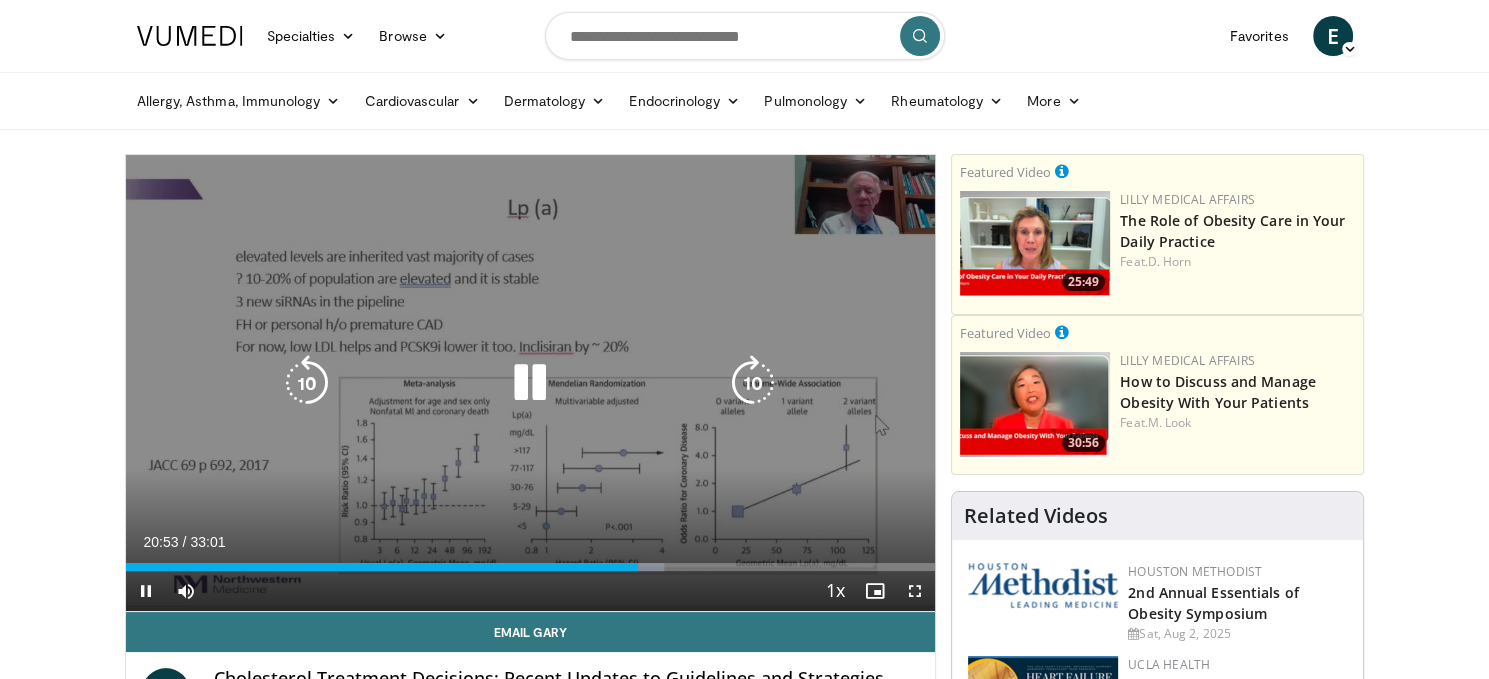 click on "10 seconds
Tap to unmute" at bounding box center [531, 383] 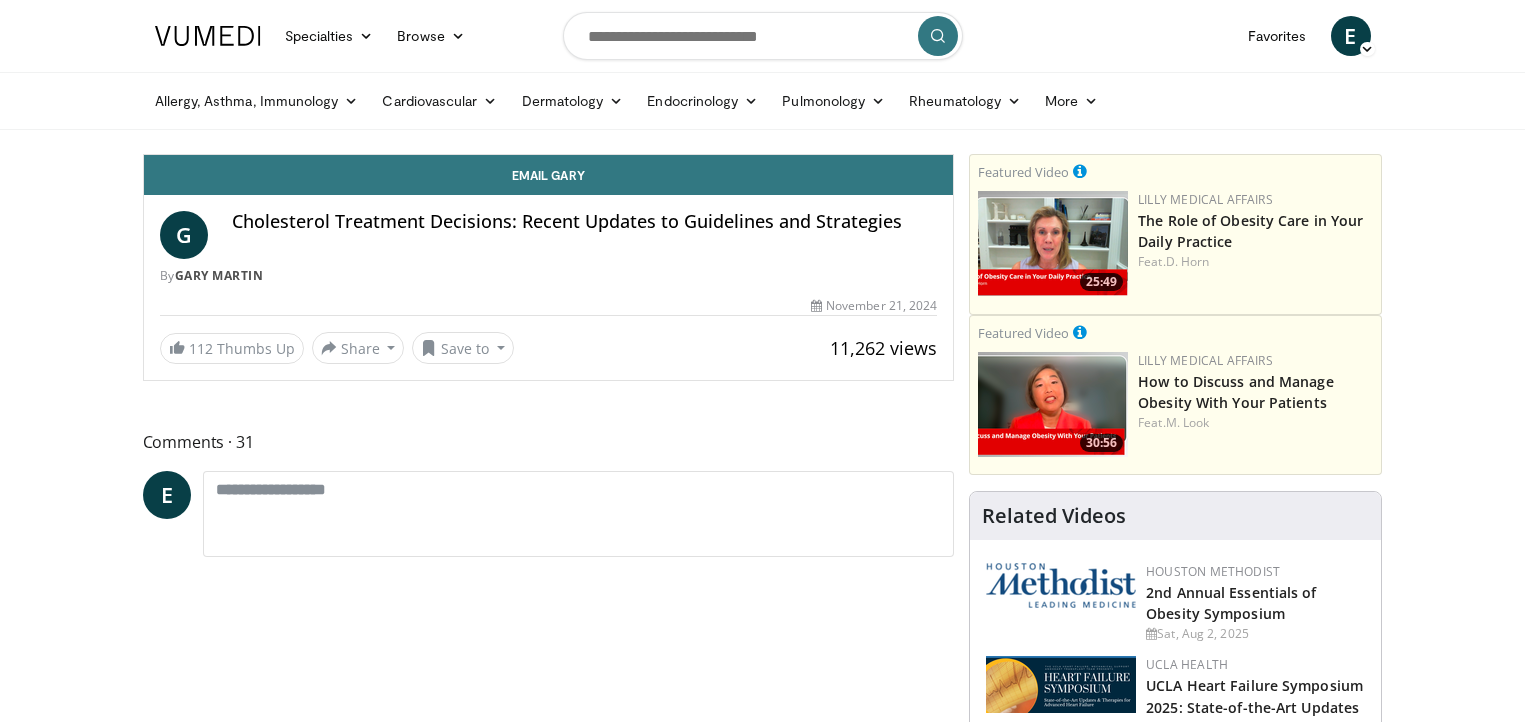 scroll, scrollTop: 0, scrollLeft: 0, axis: both 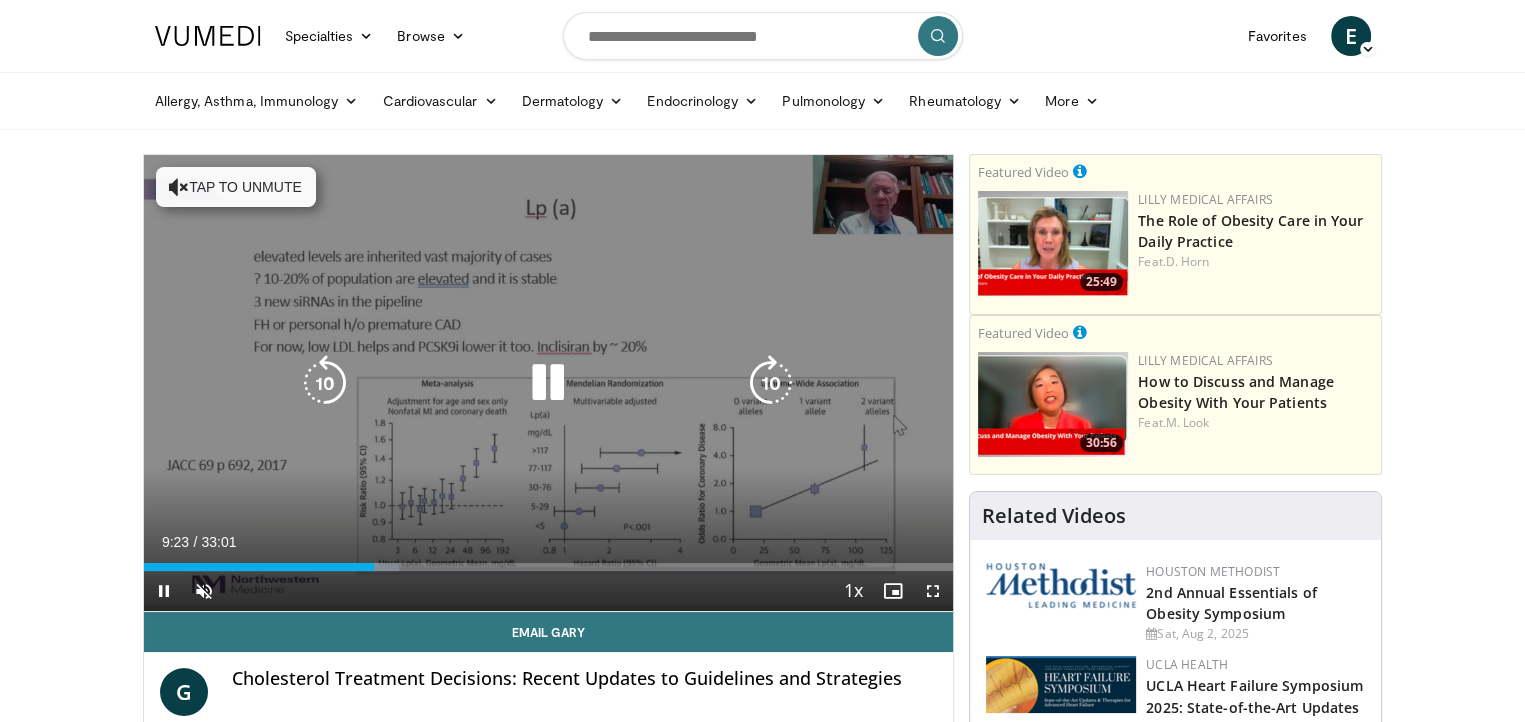 click at bounding box center [548, 383] 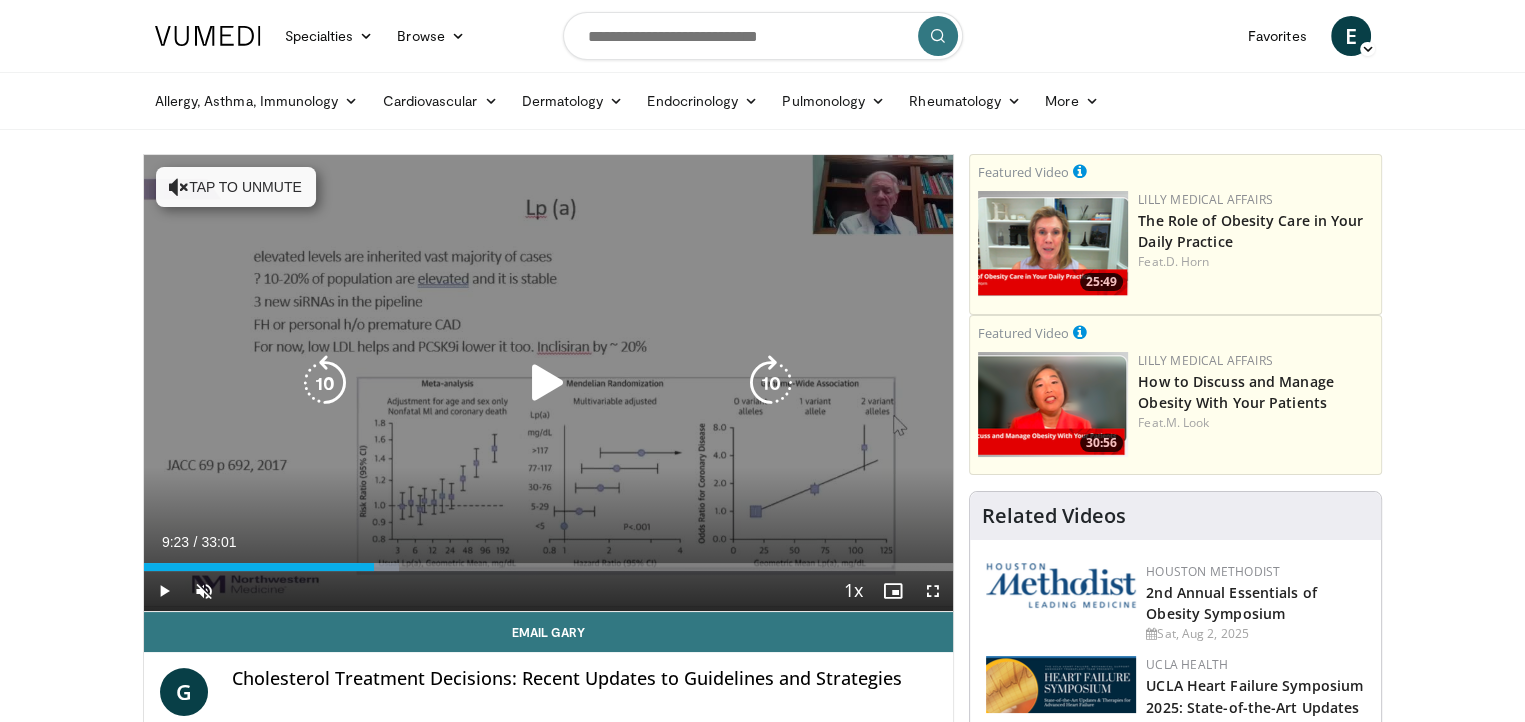 click on "10 seconds
Tap to unmute" at bounding box center [549, 383] 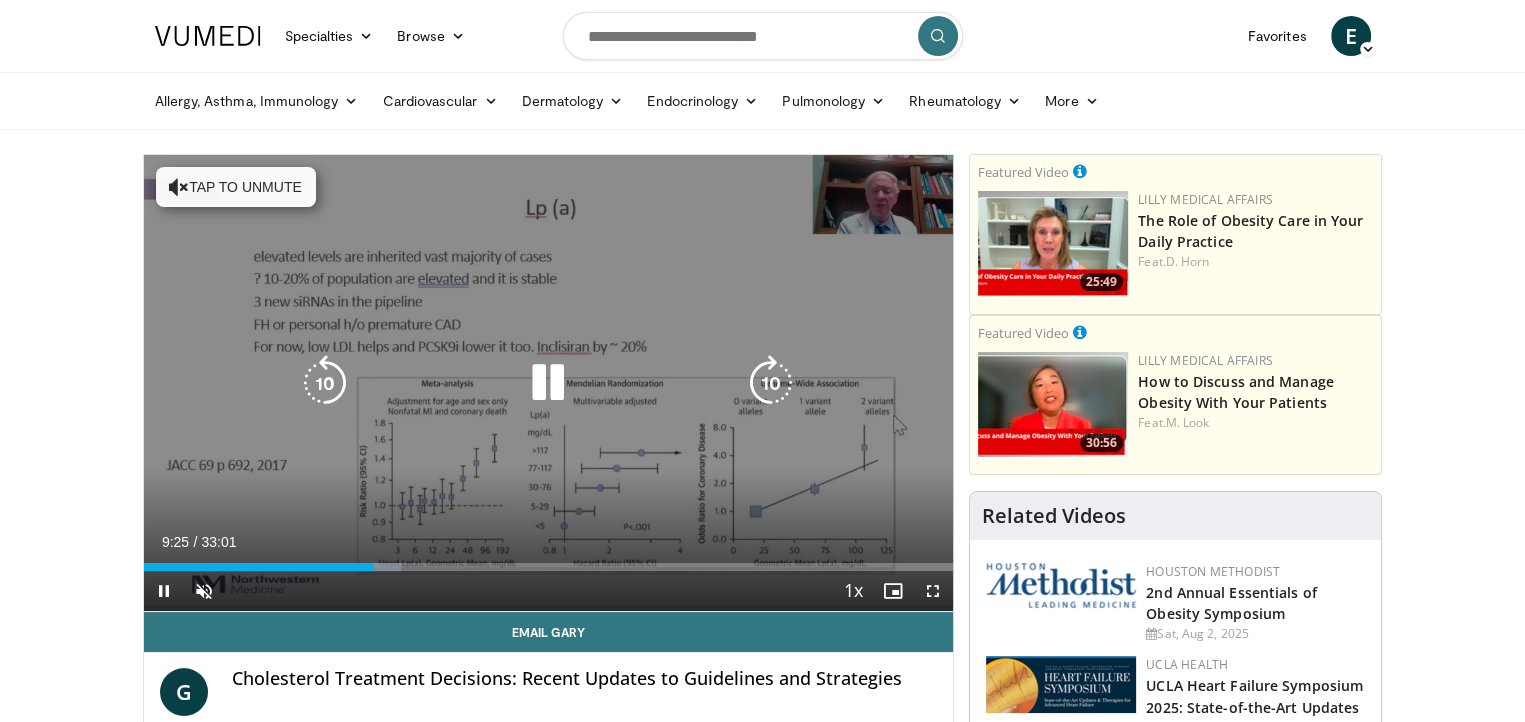 click at bounding box center (548, 383) 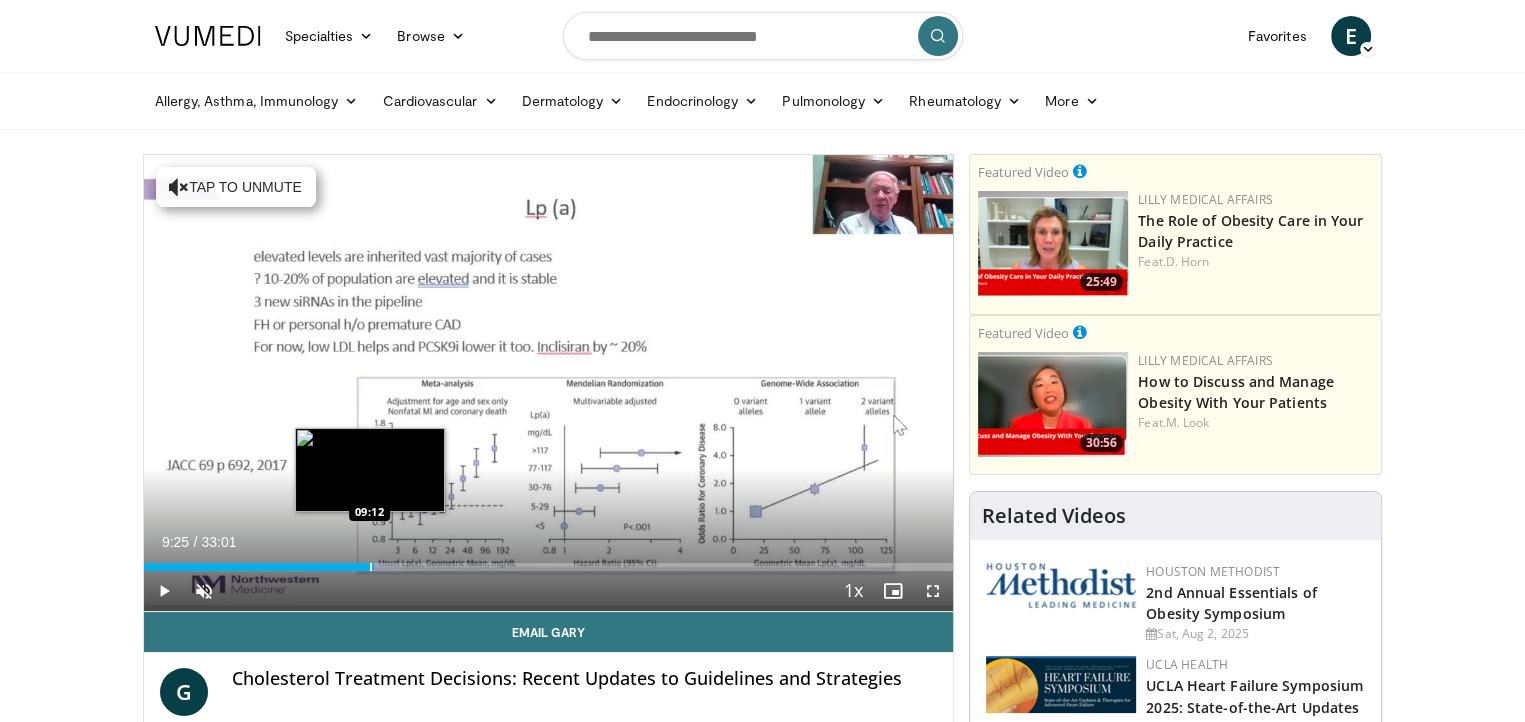 click on "Loaded :  31.79% 09:25 09:12" at bounding box center (549, 561) 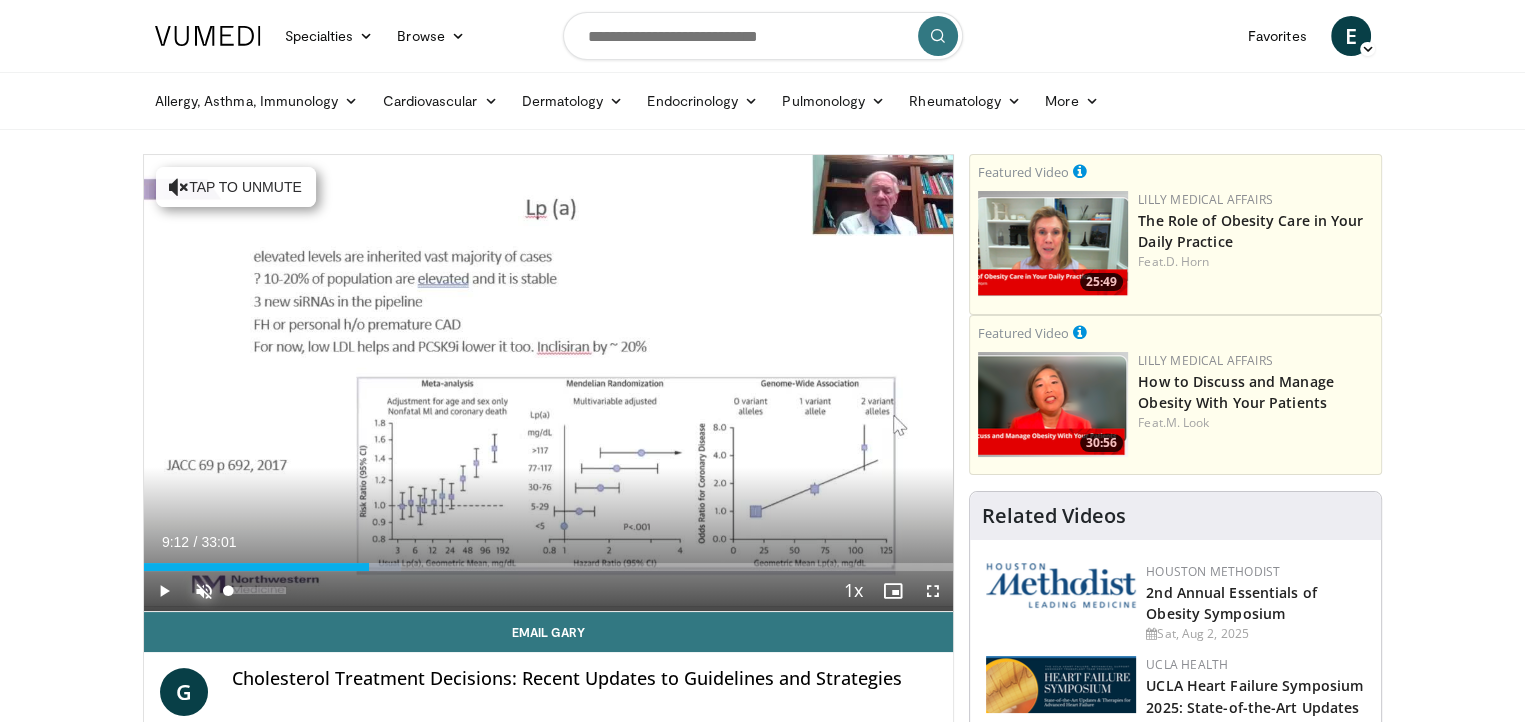 click at bounding box center [204, 591] 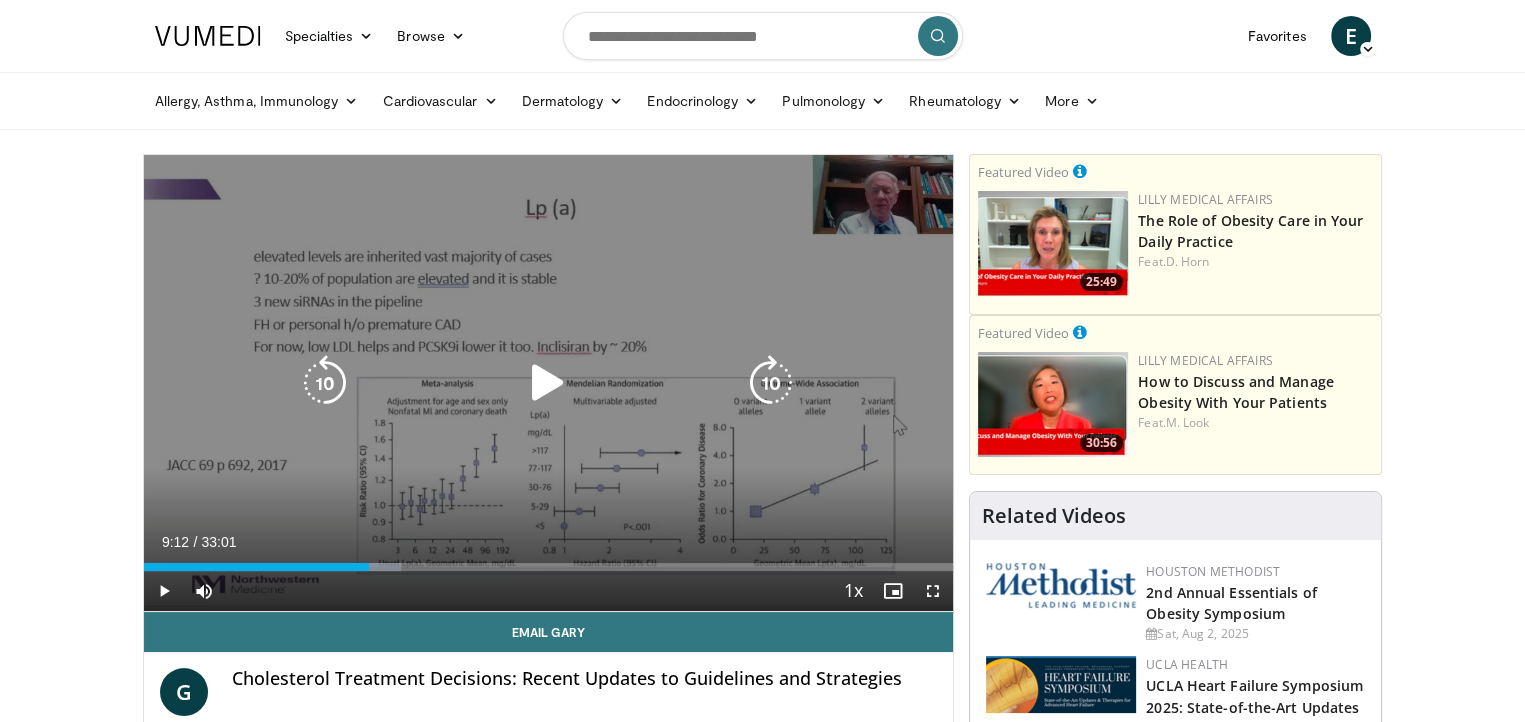 click at bounding box center [548, 383] 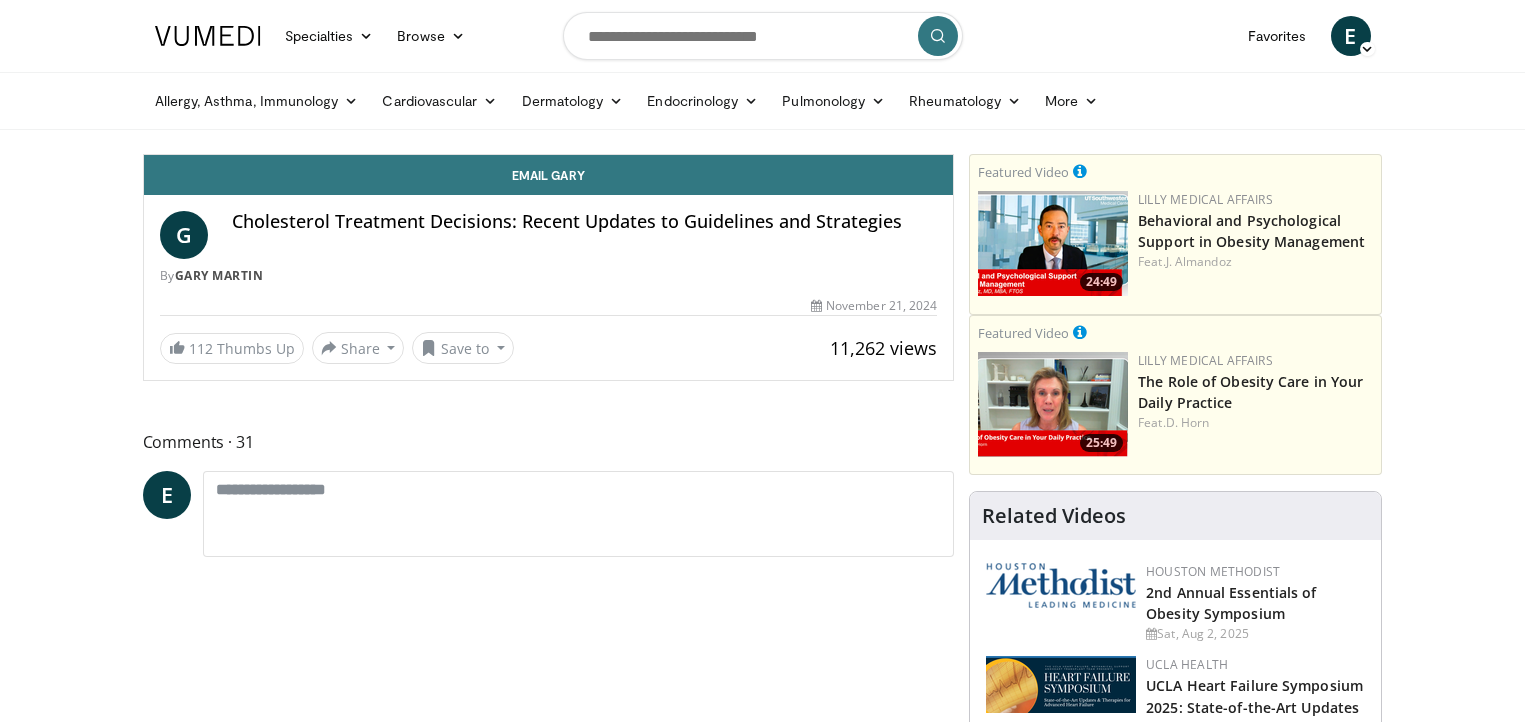 scroll, scrollTop: 0, scrollLeft: 0, axis: both 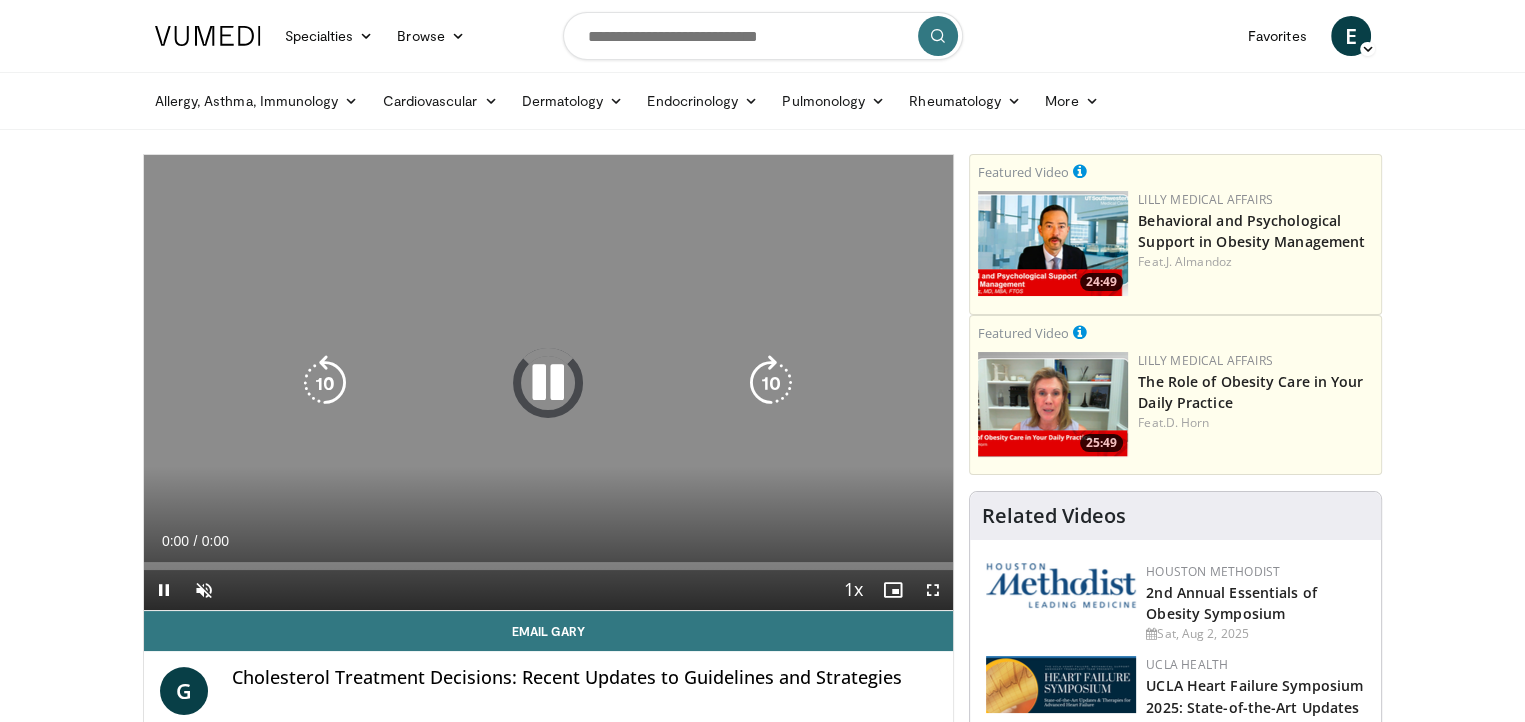 click at bounding box center (548, 383) 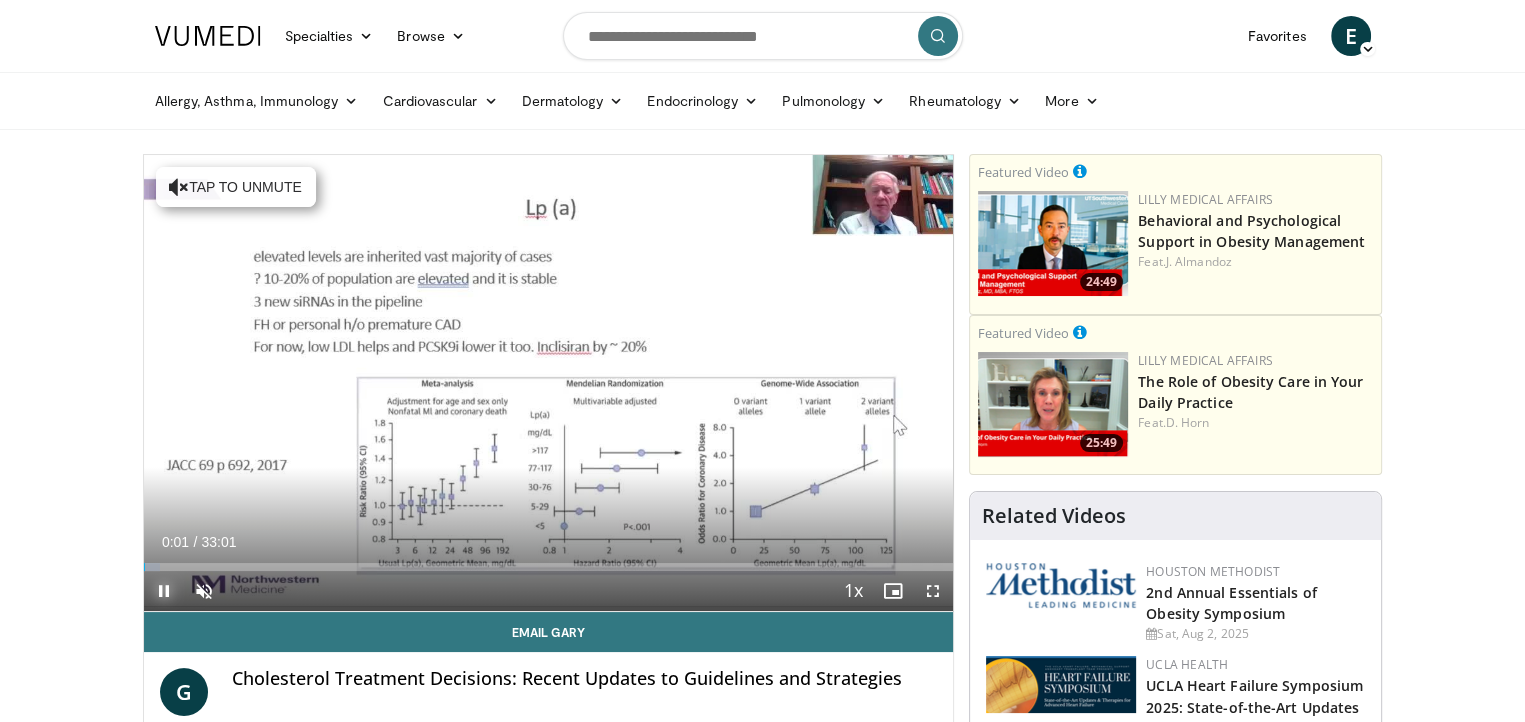 click at bounding box center (164, 591) 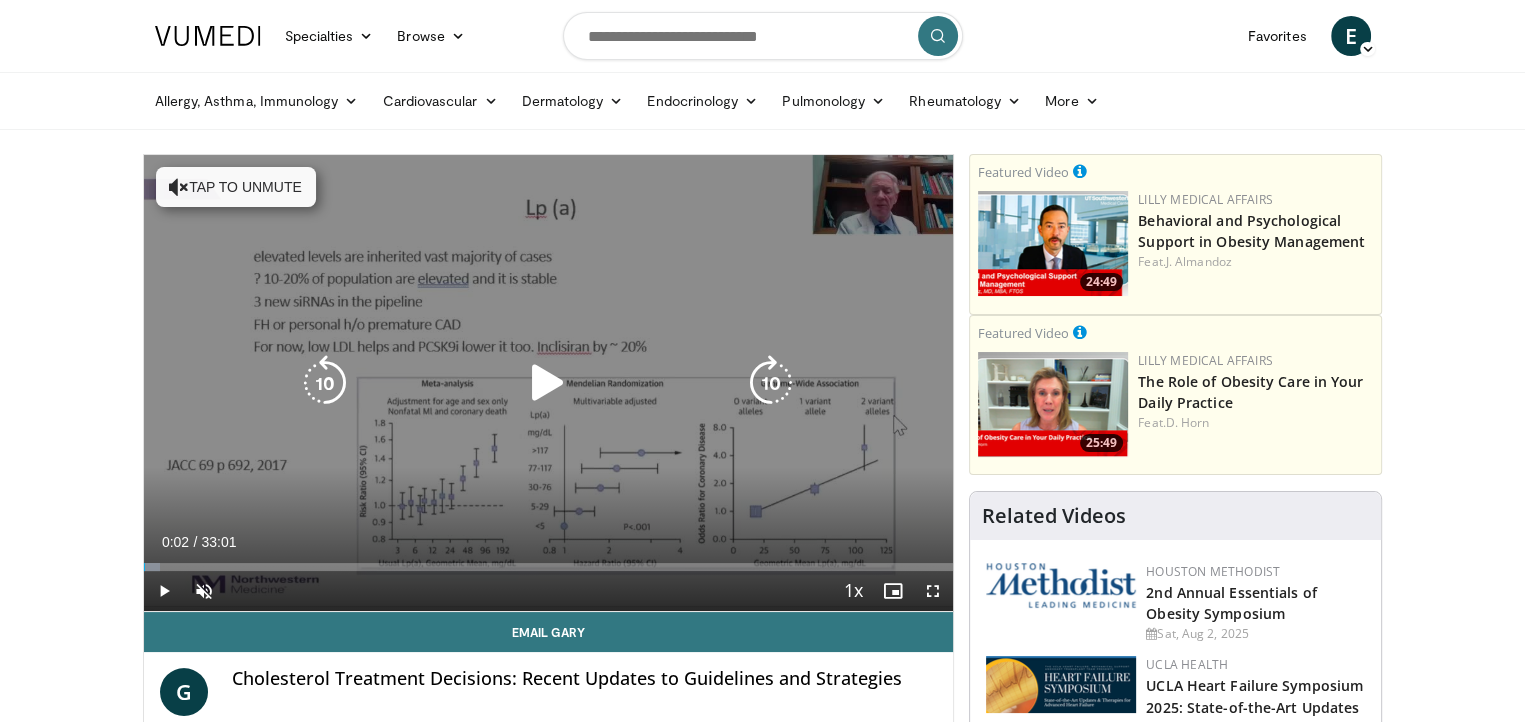 click at bounding box center (548, 383) 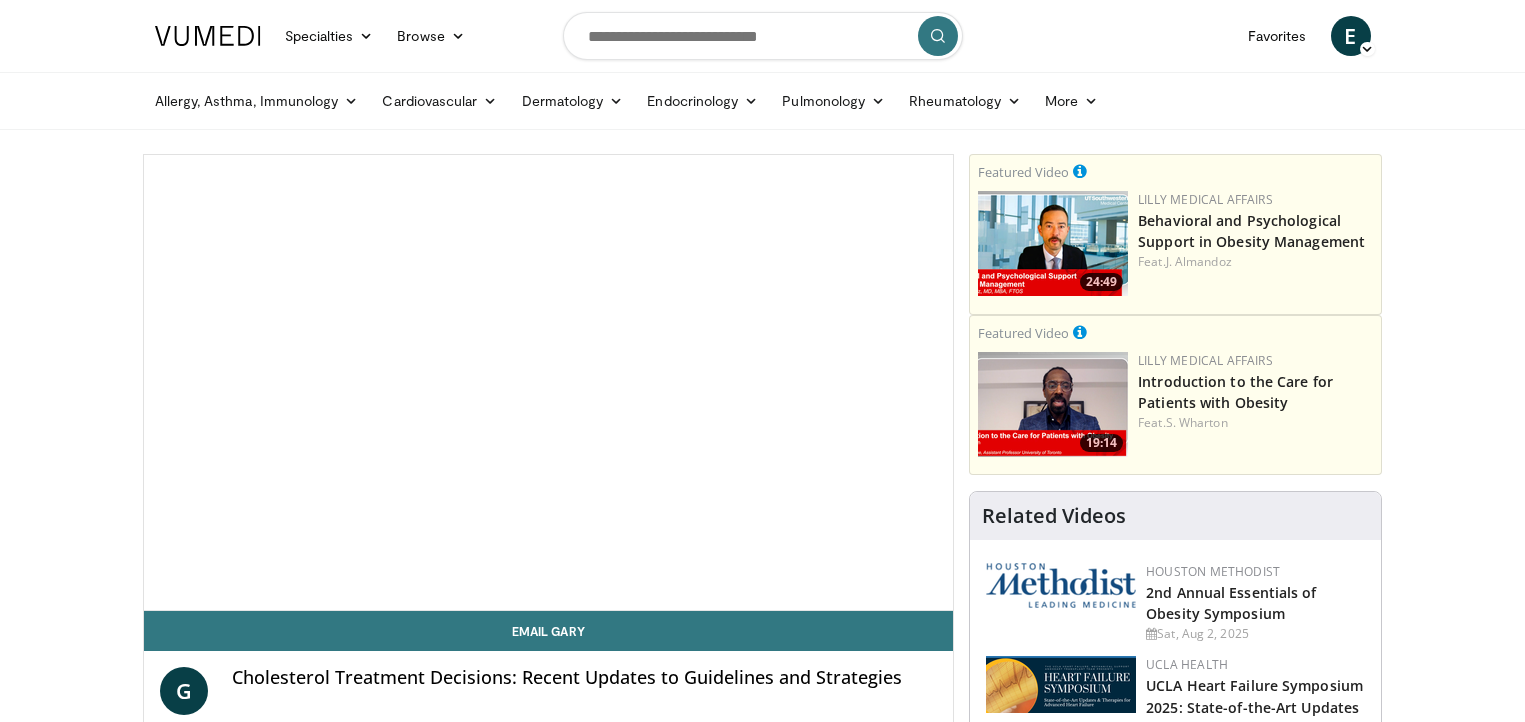 scroll, scrollTop: 0, scrollLeft: 0, axis: both 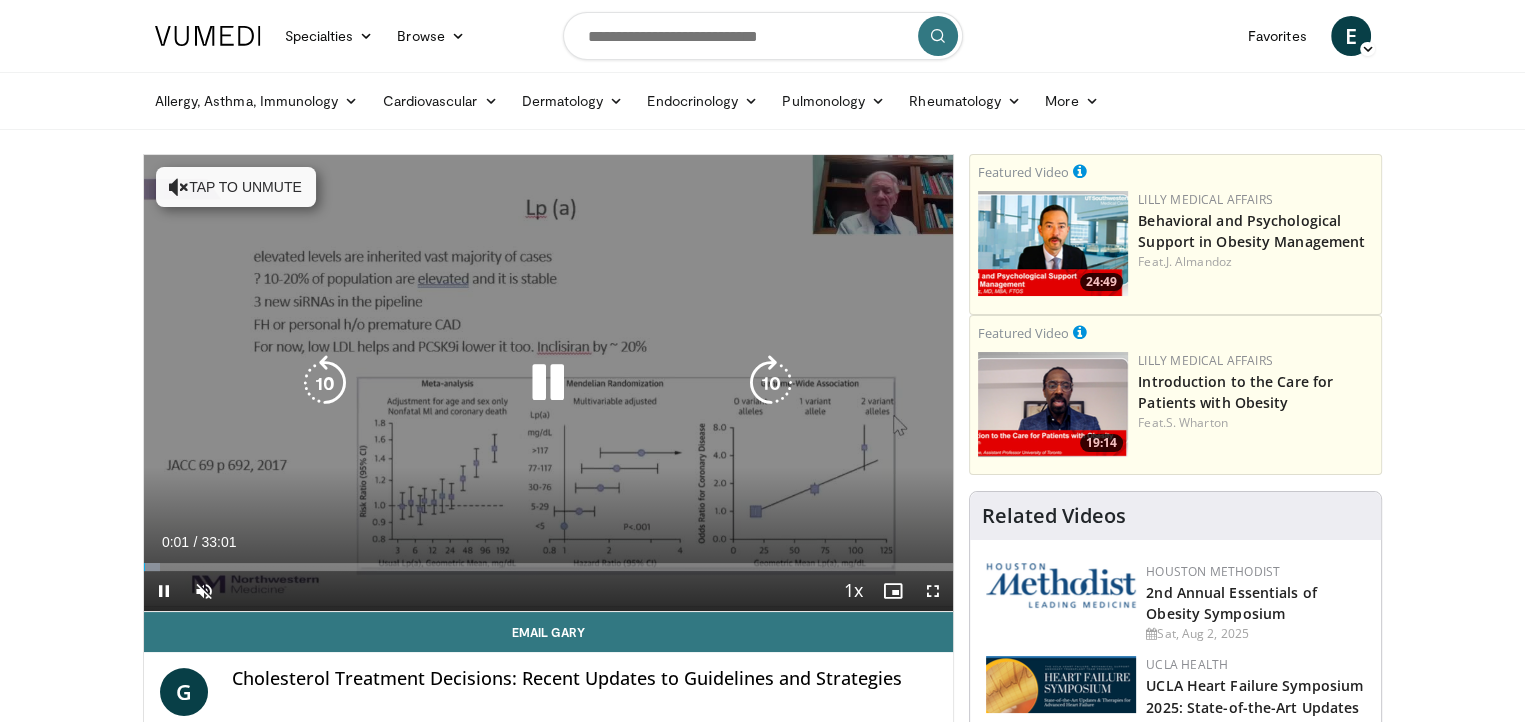 click at bounding box center [548, 383] 